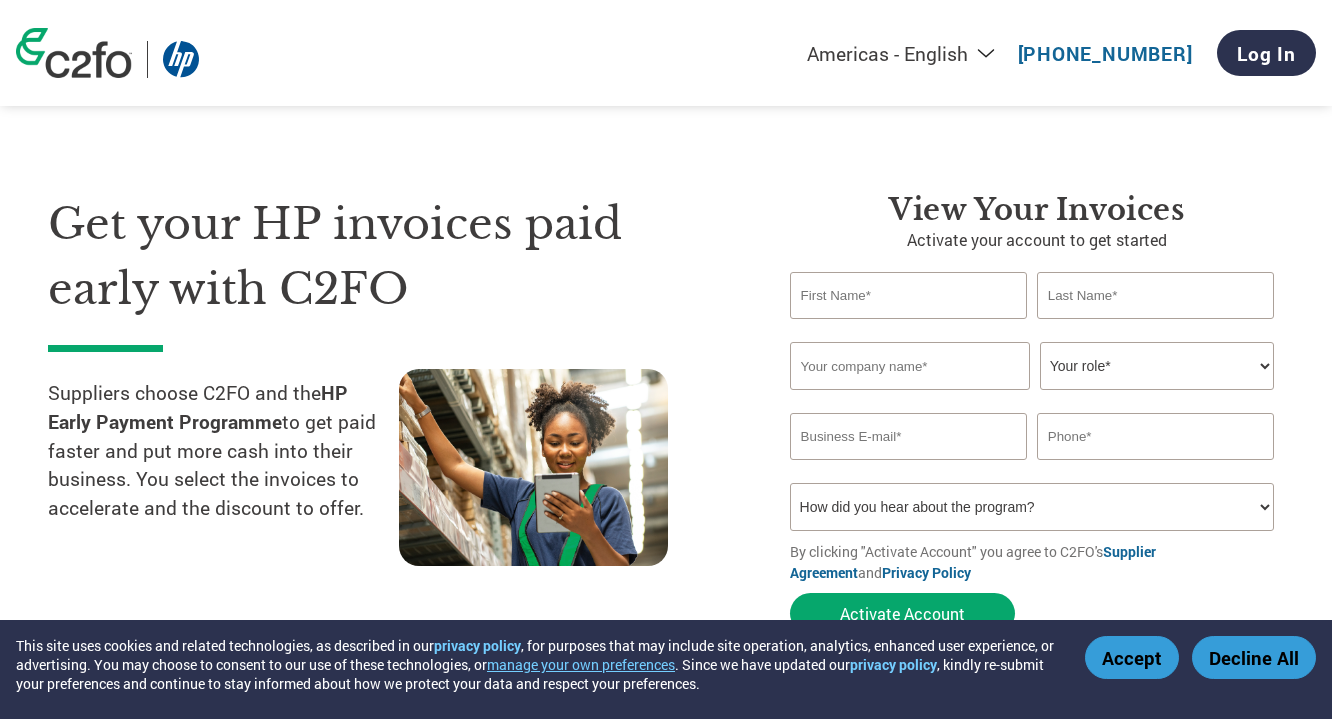 select on "en-[GEOGRAPHIC_DATA]" 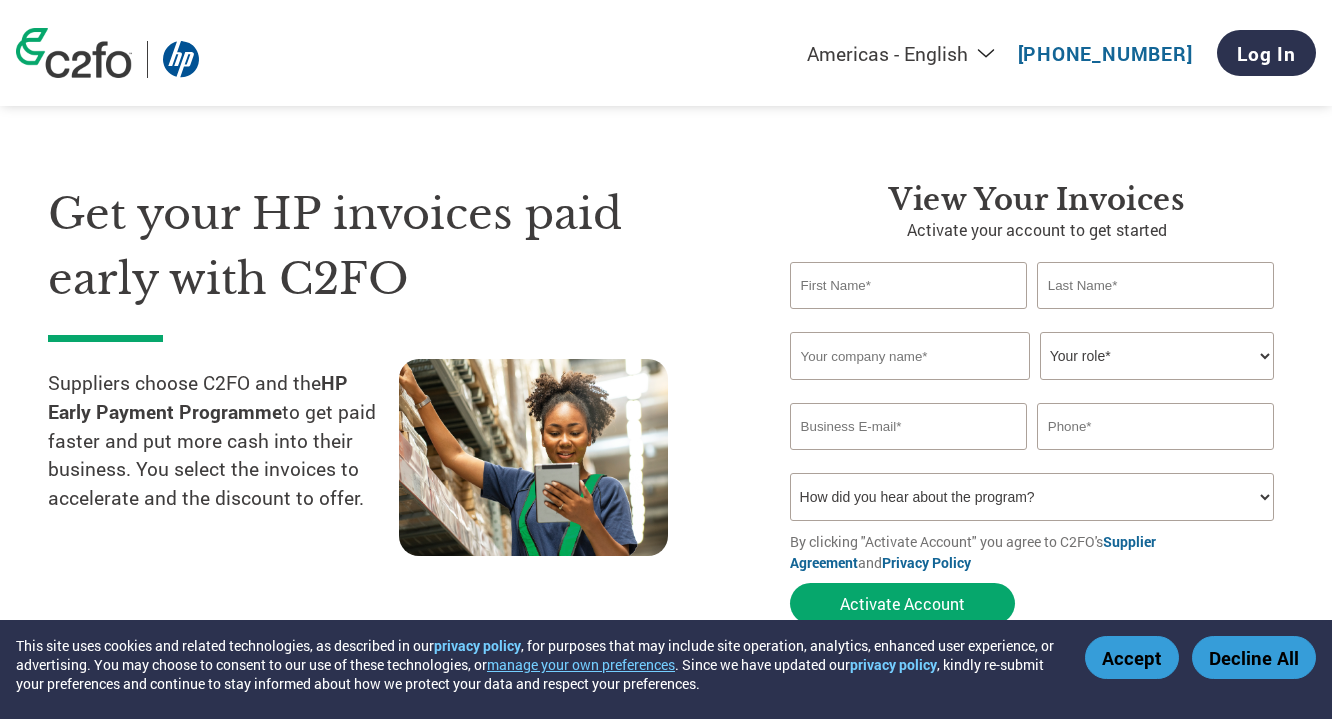 scroll, scrollTop: 6, scrollLeft: 0, axis: vertical 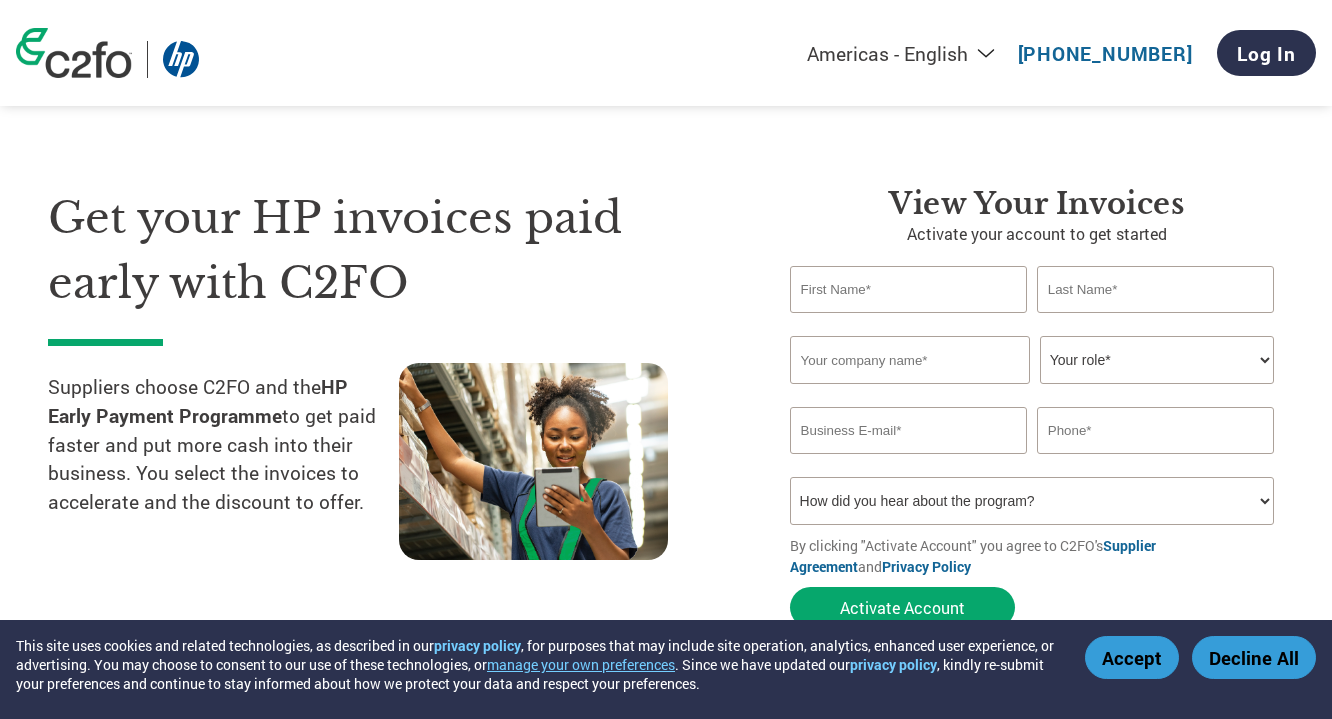 click at bounding box center [908, 289] 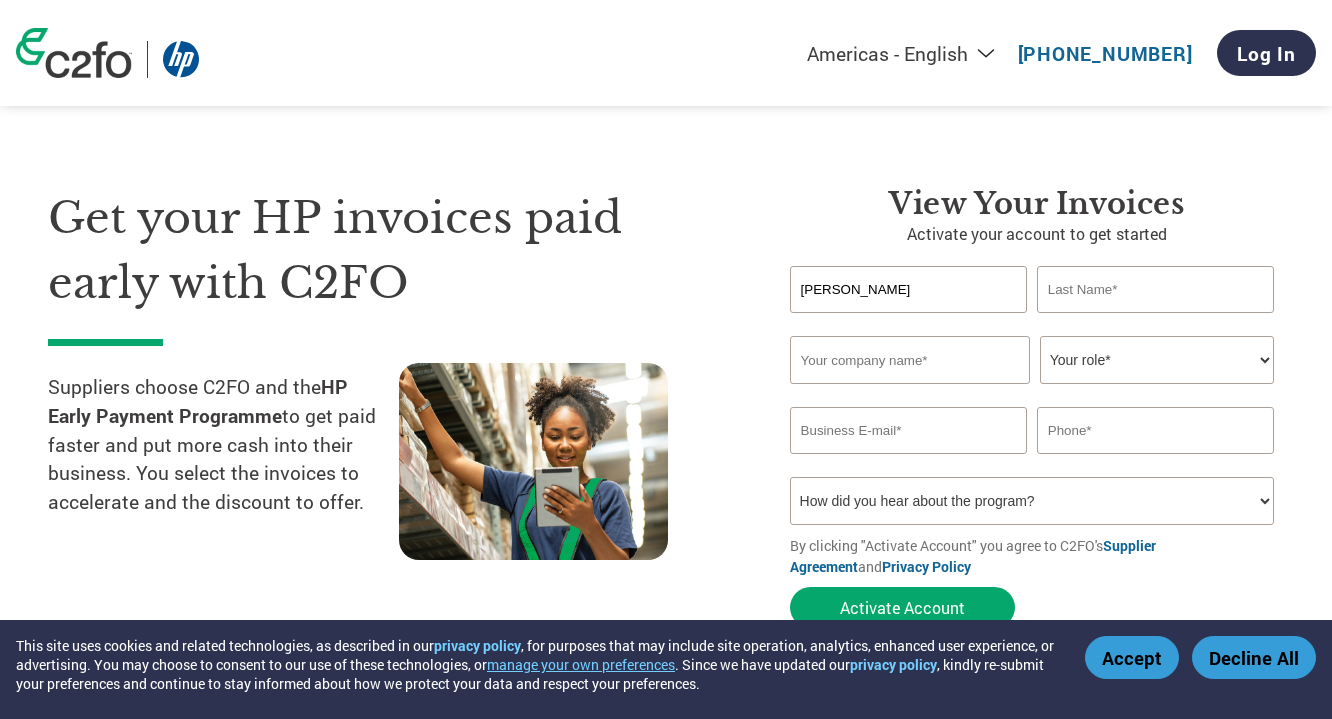 type on "[PERSON_NAME]" 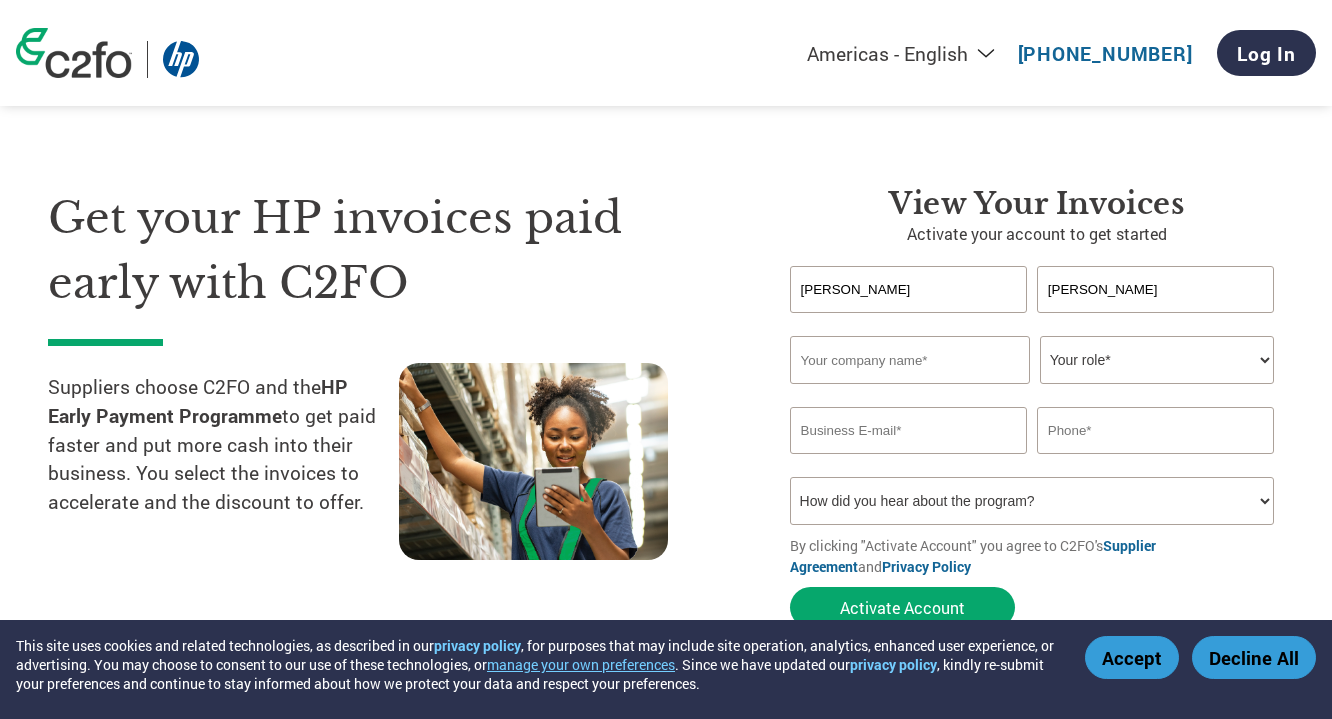 type on "Zentron Labs" 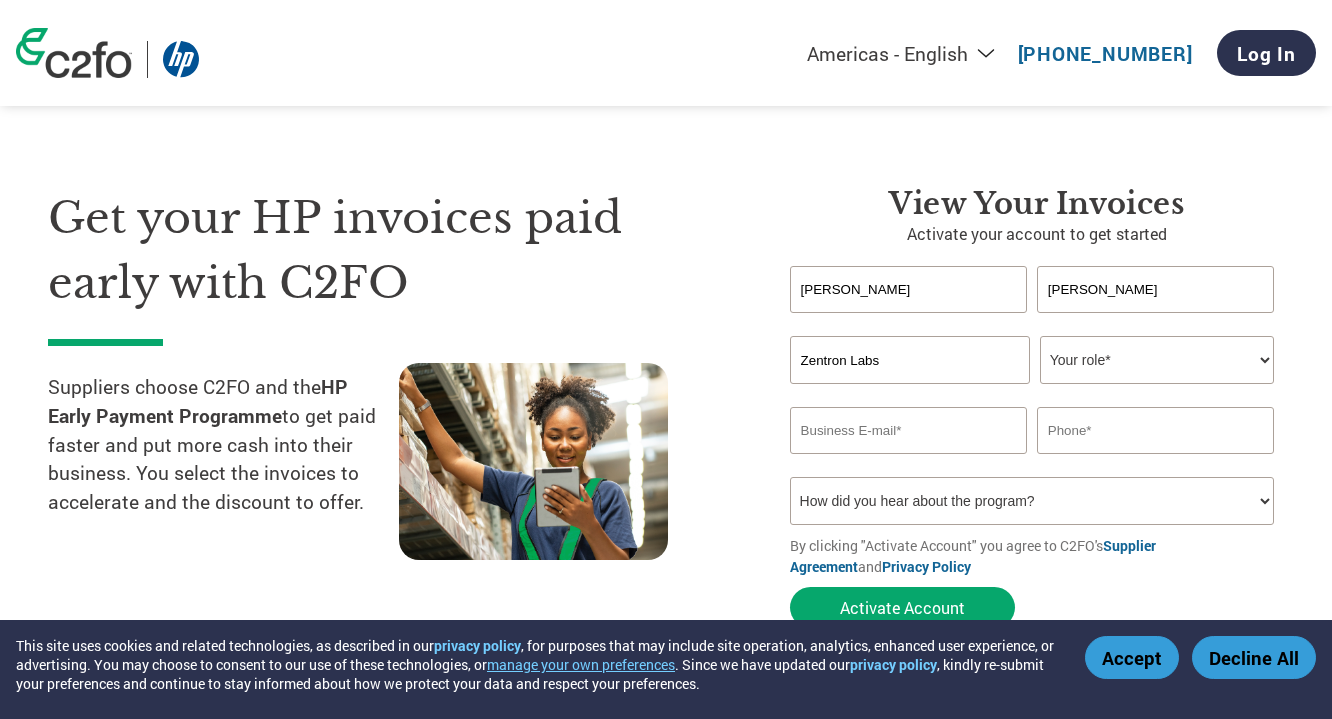 type on "[PERSON_NAME][EMAIL_ADDRESS][PERSON_NAME][DOMAIN_NAME]" 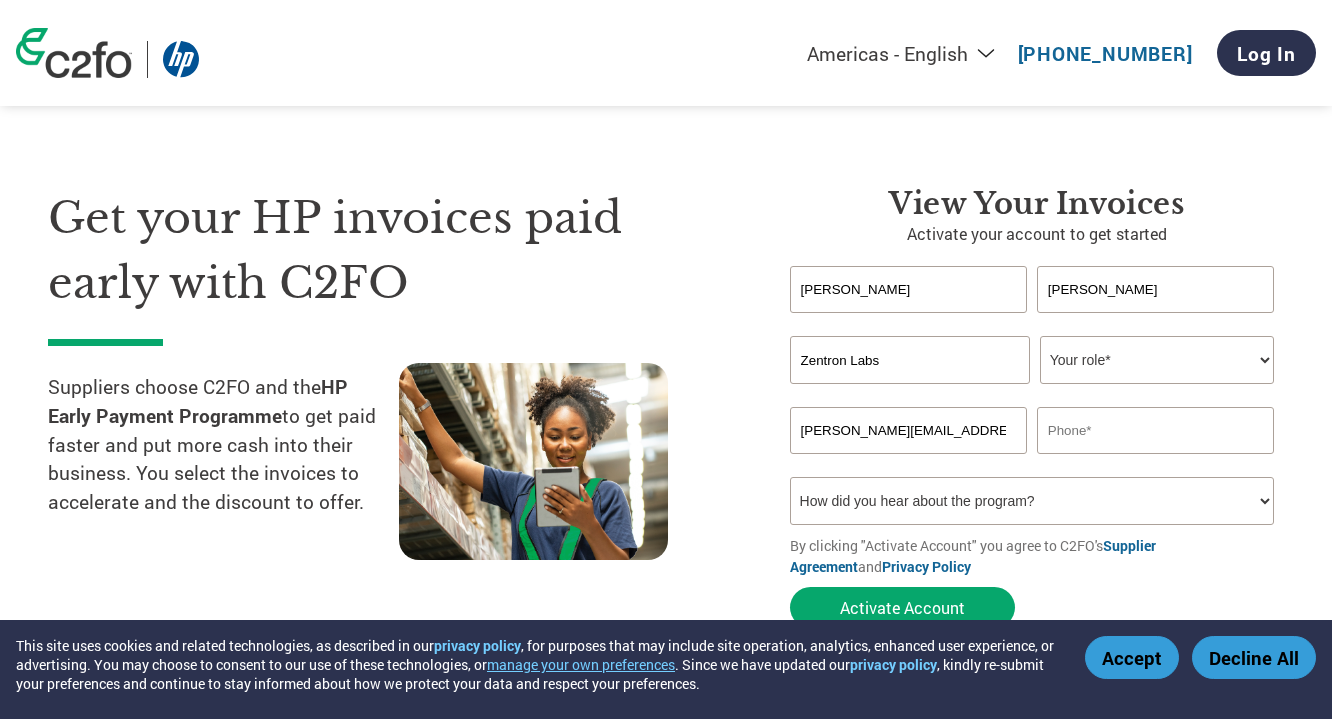 type on "09980307777" 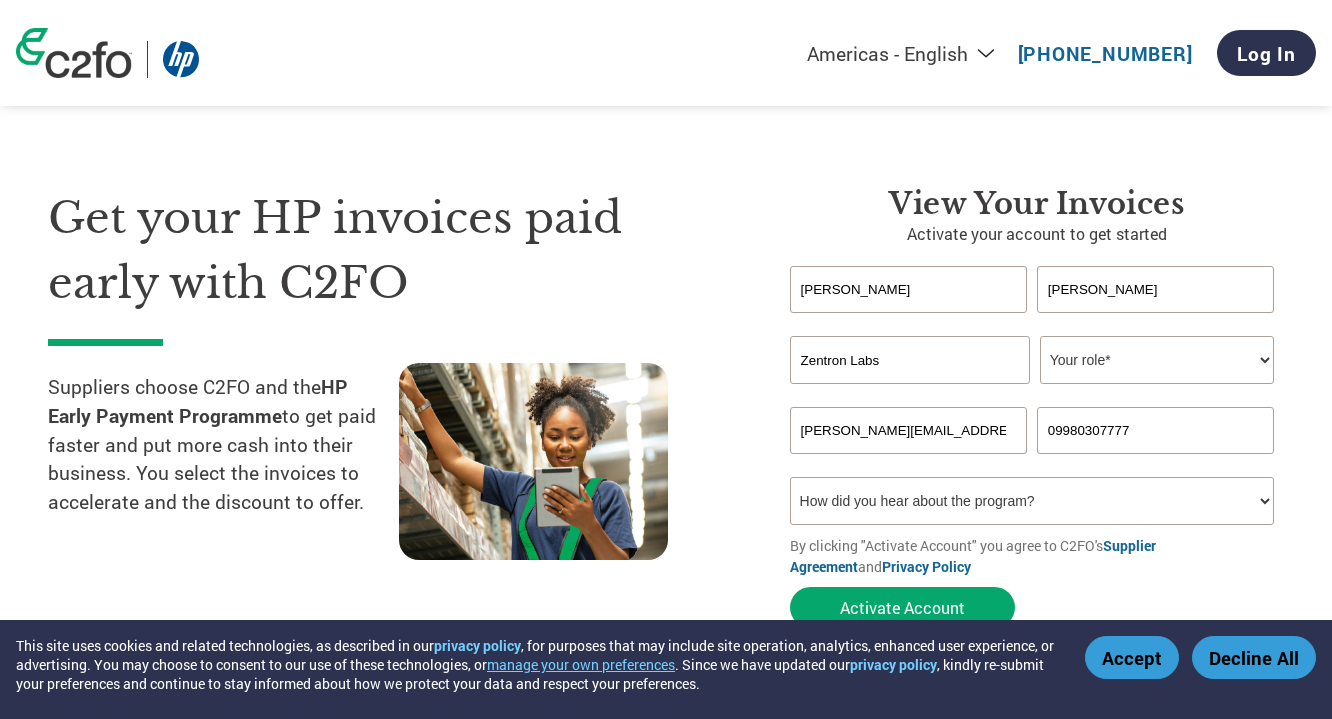 click on "Zentron Labs" at bounding box center (910, 360) 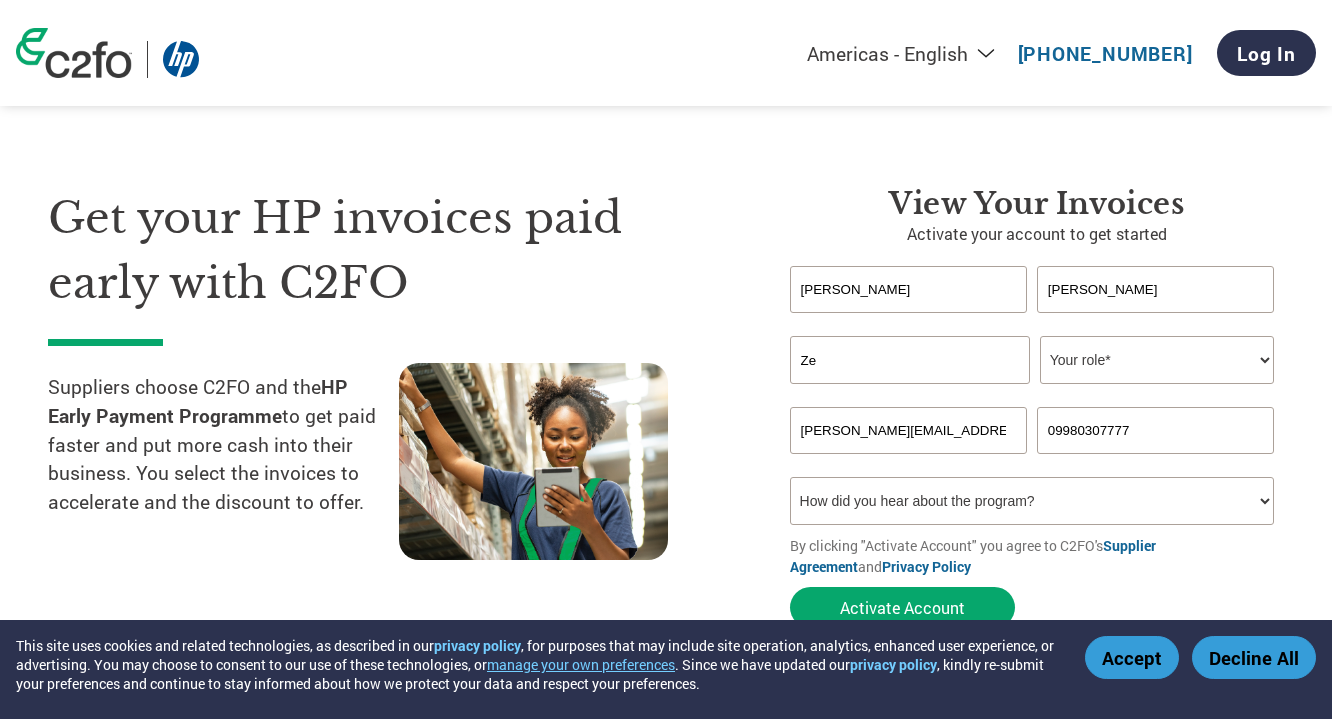 type on "Z" 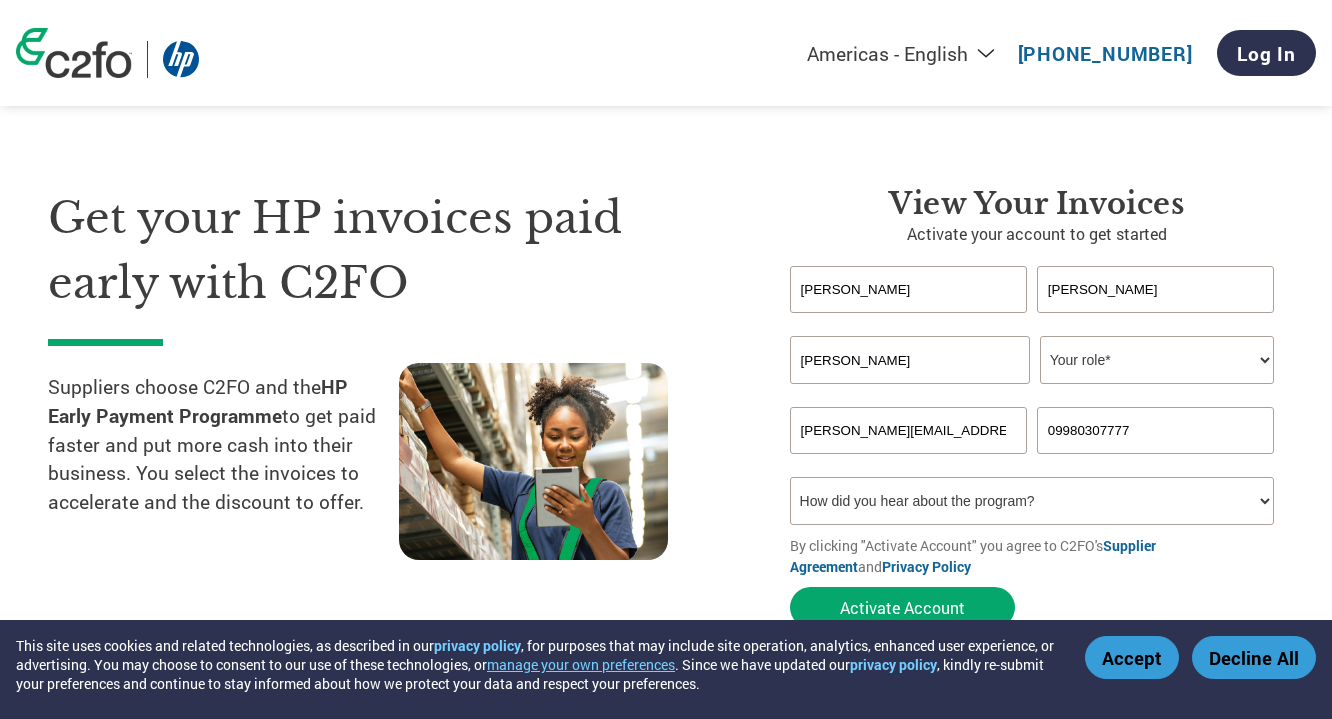 type on "[PERSON_NAME]" 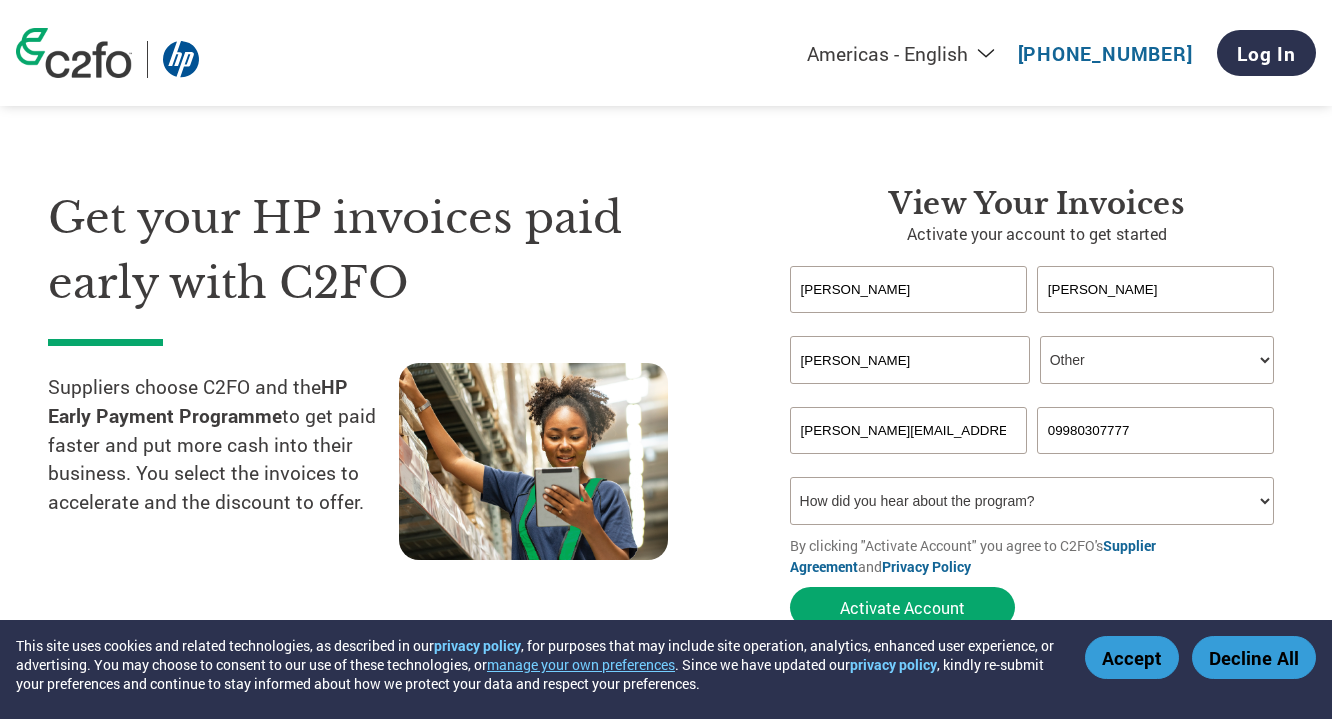 click on "09980307777" at bounding box center (1155, 430) 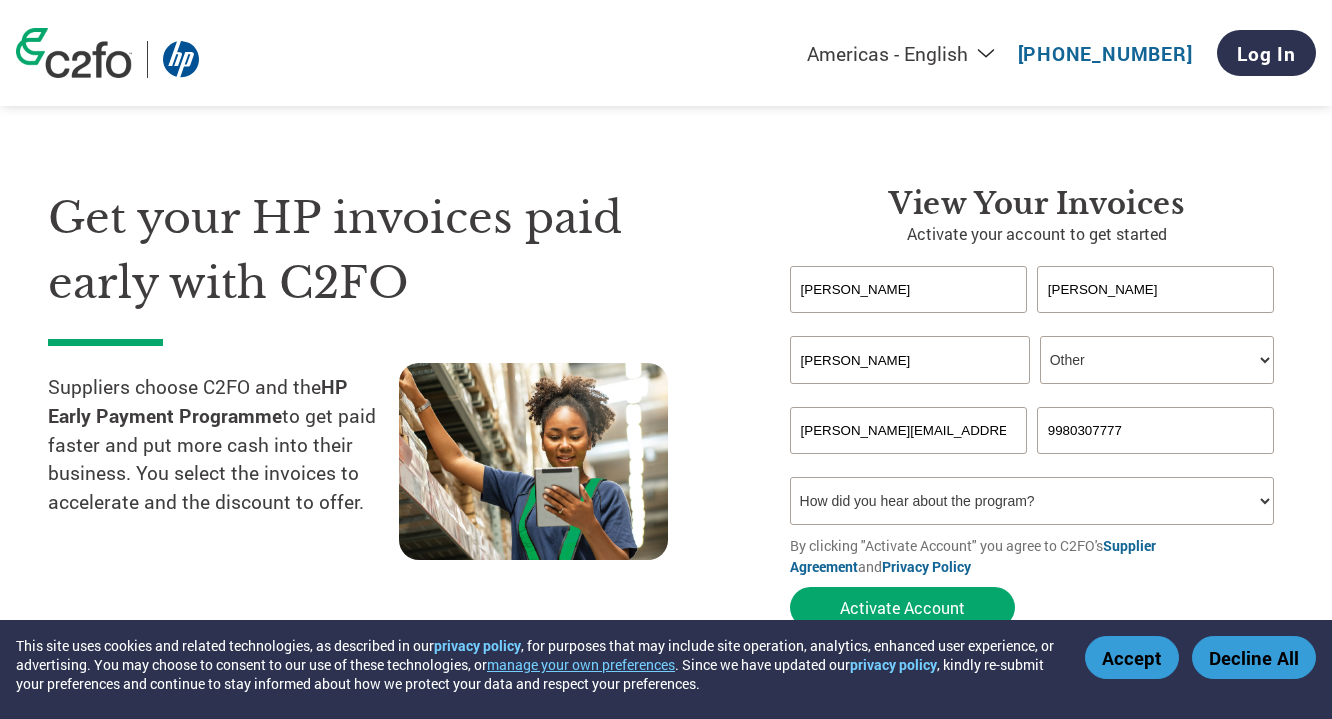 type on "9980307777" 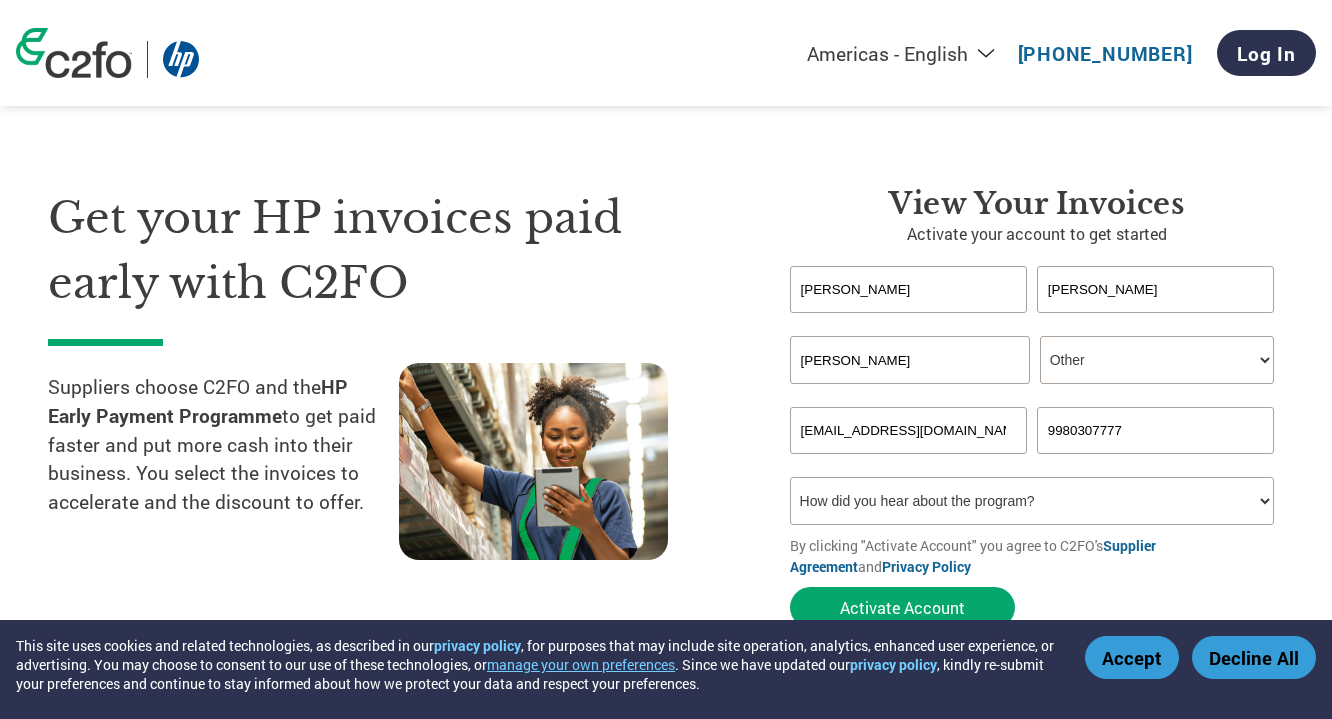 type on "[EMAIL_ADDRESS][DOMAIN_NAME]" 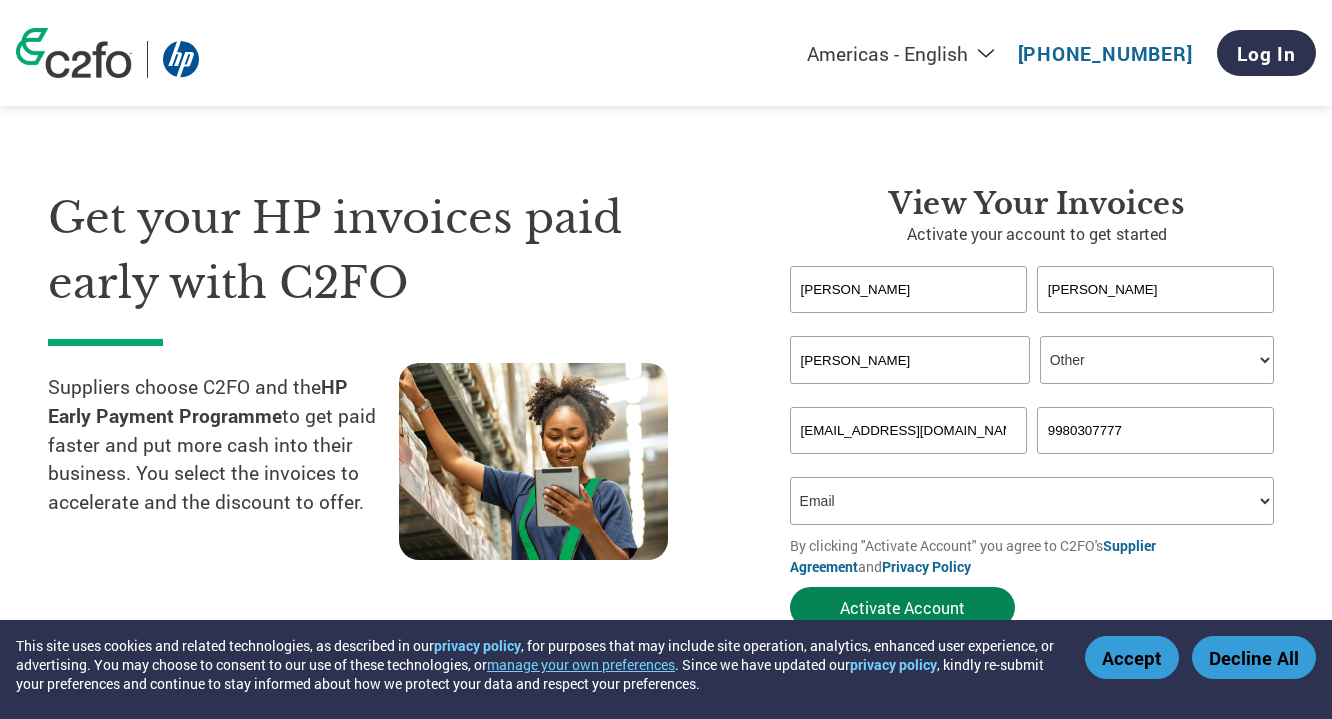 click on "Activate Account" at bounding box center [902, 607] 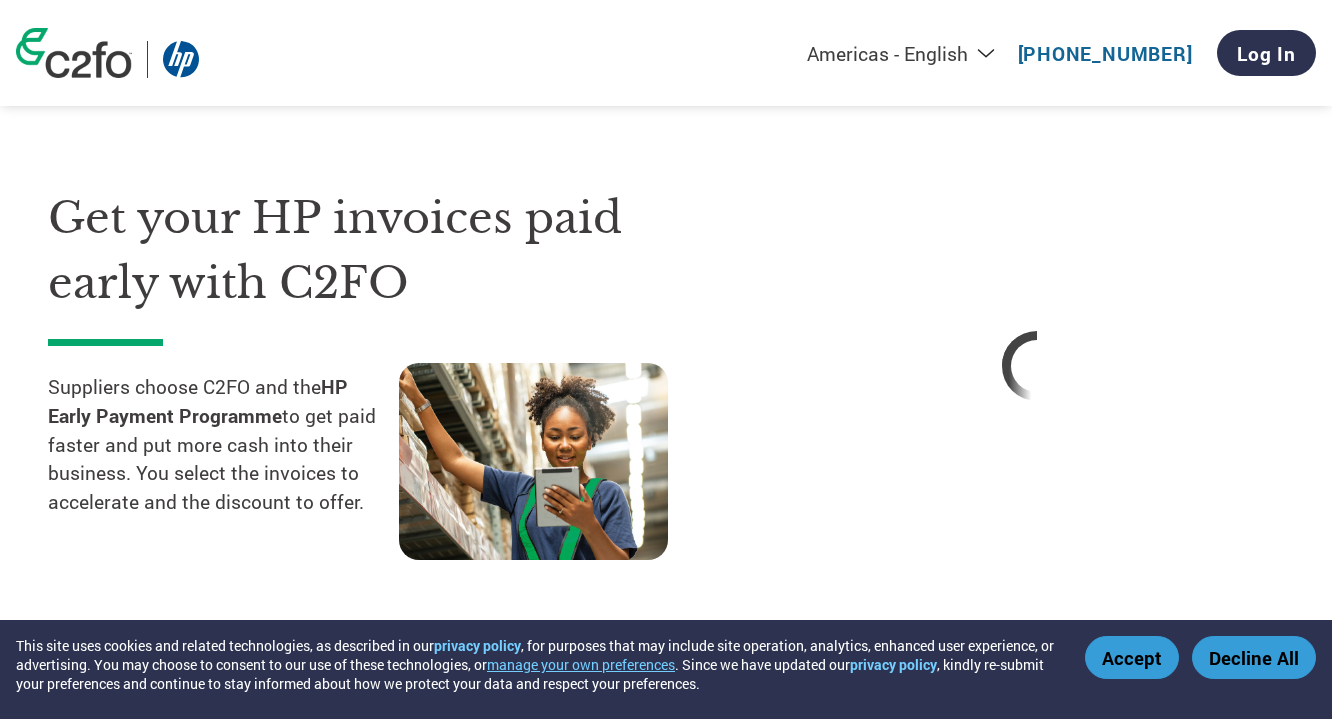 select on "en-[GEOGRAPHIC_DATA]" 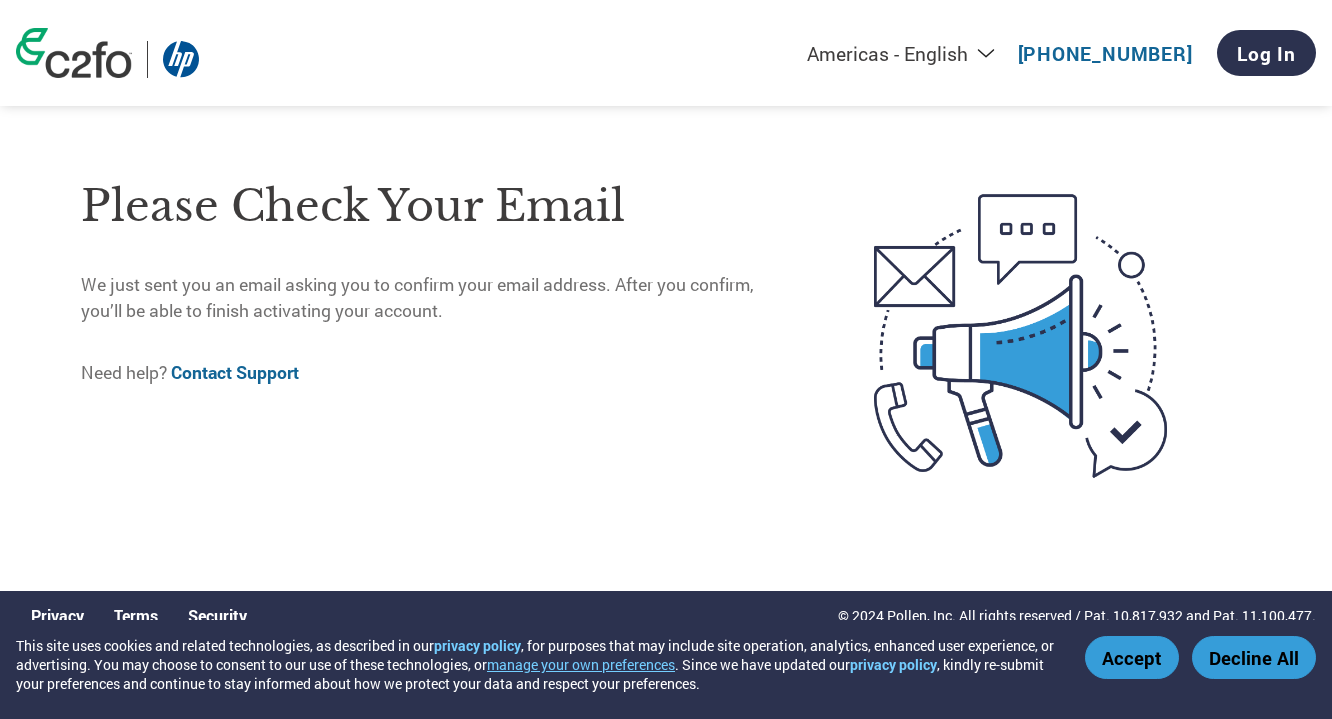 scroll, scrollTop: 0, scrollLeft: 0, axis: both 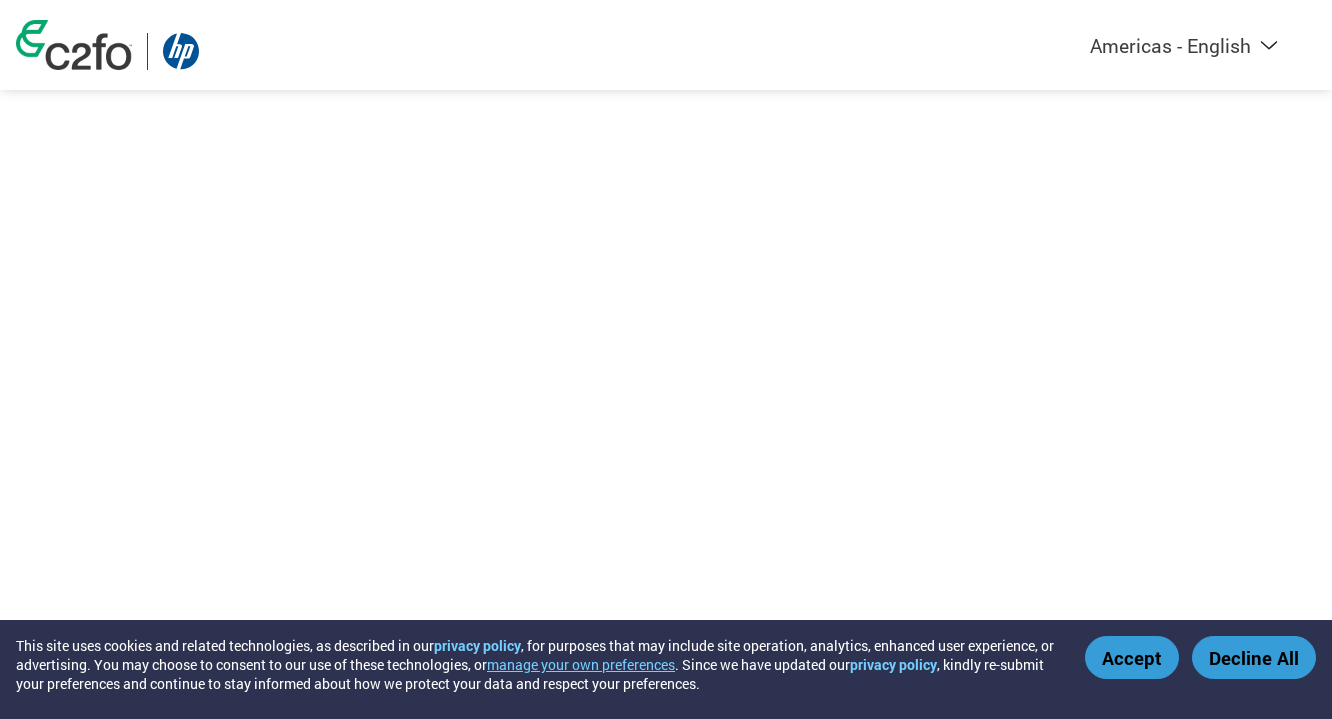 select on "en-[GEOGRAPHIC_DATA]" 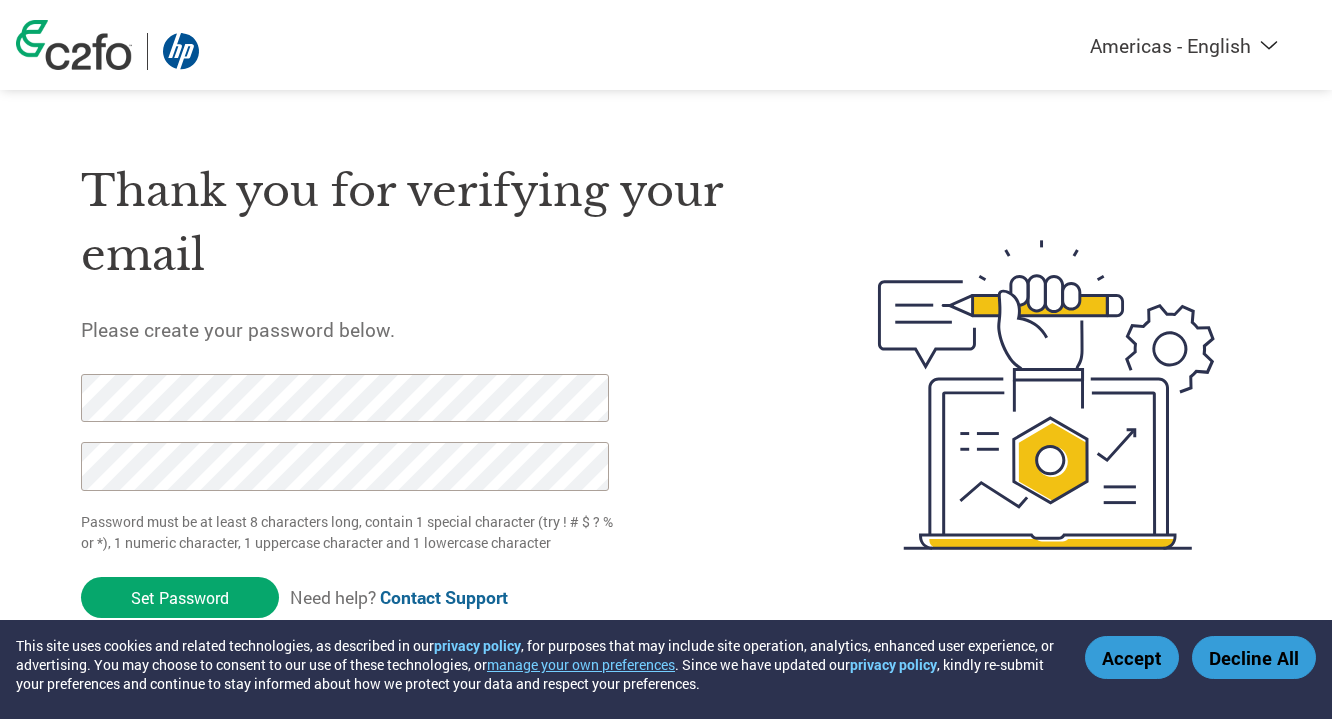 click on "Accept" at bounding box center [1132, 657] 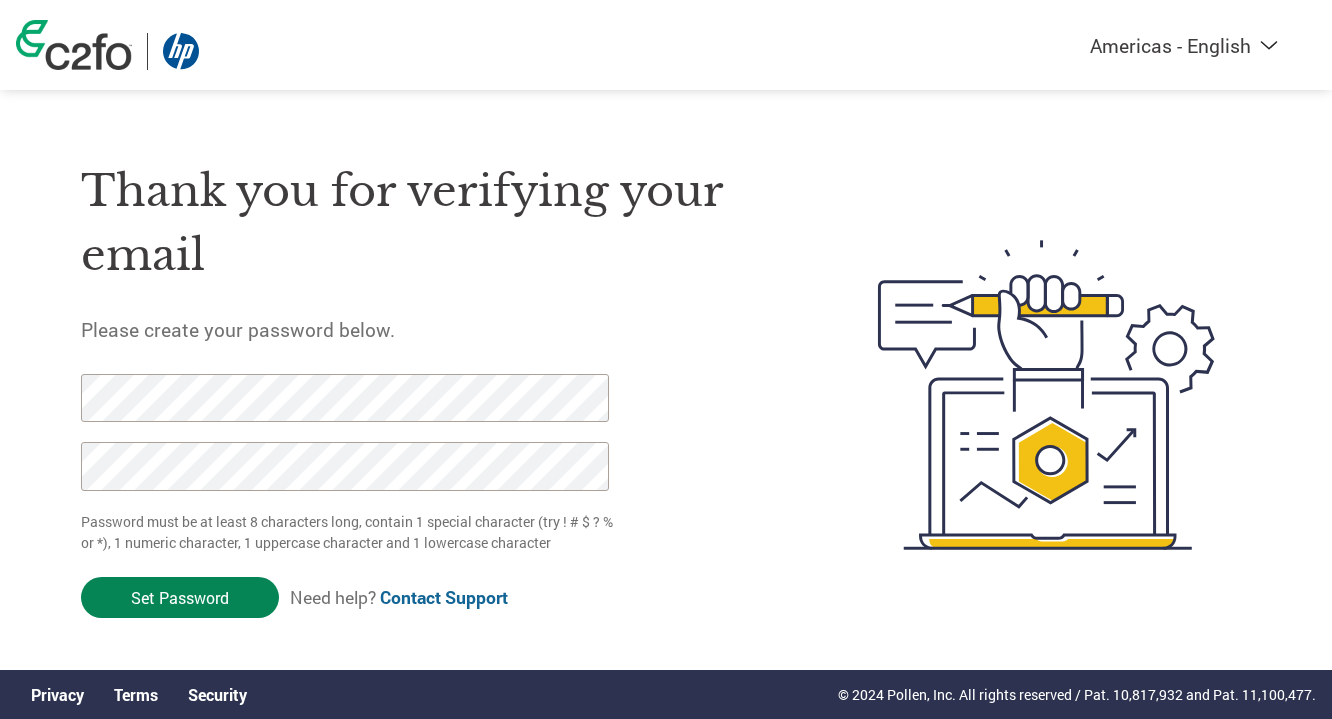 click on "Set Password" 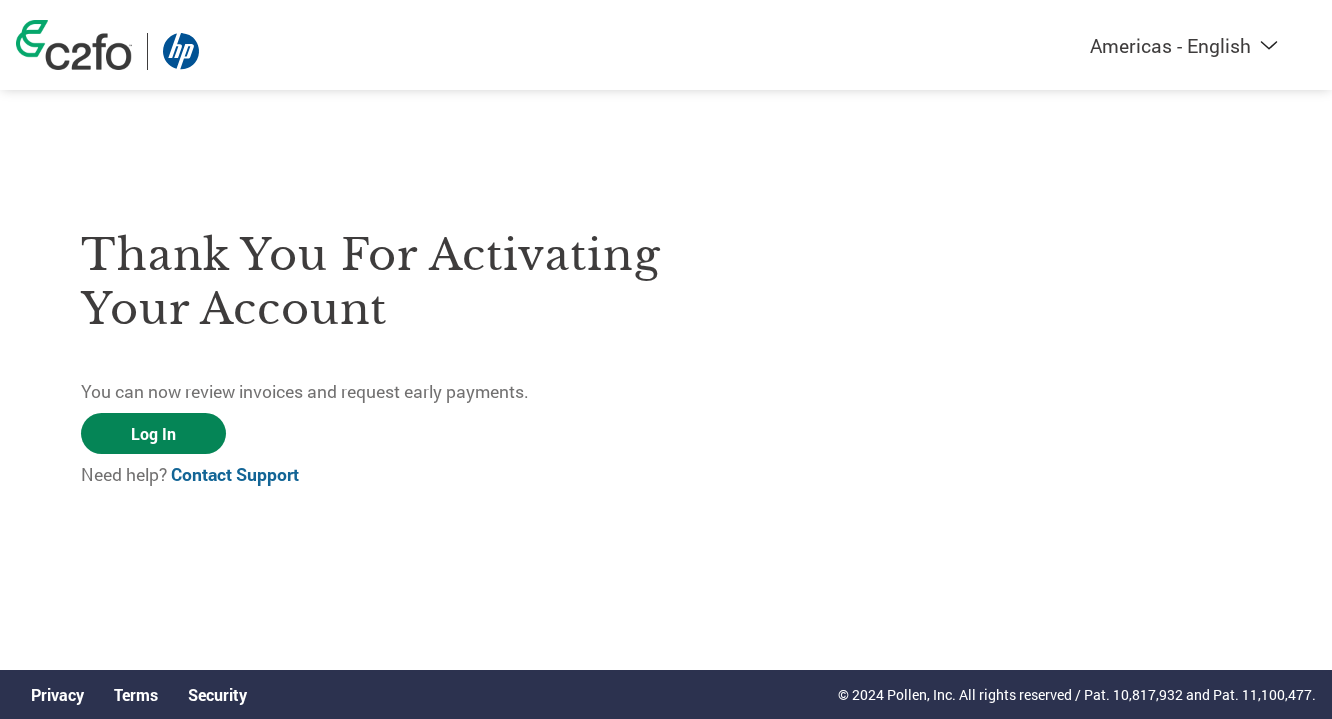 click on "Log In" at bounding box center (153, 433) 